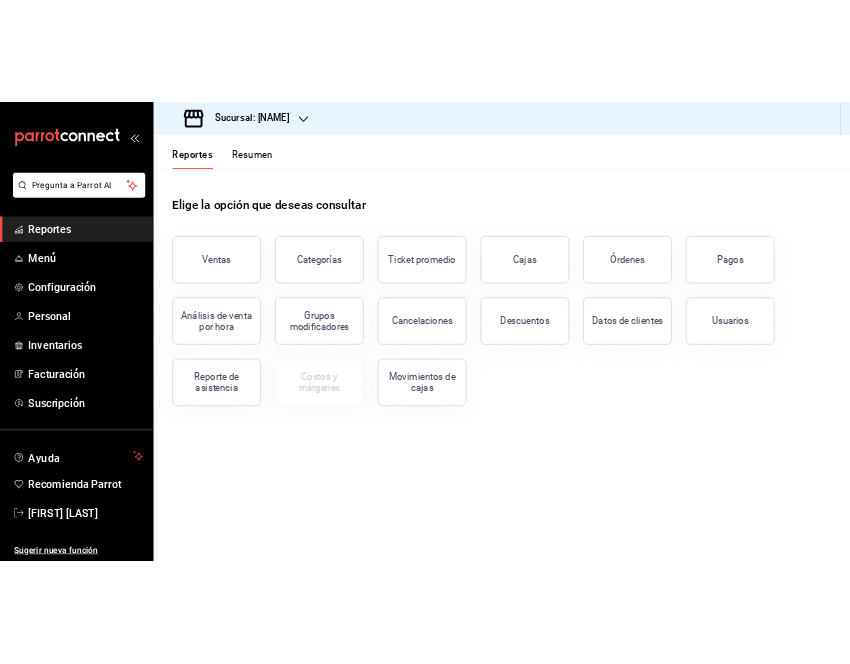 scroll, scrollTop: 0, scrollLeft: 0, axis: both 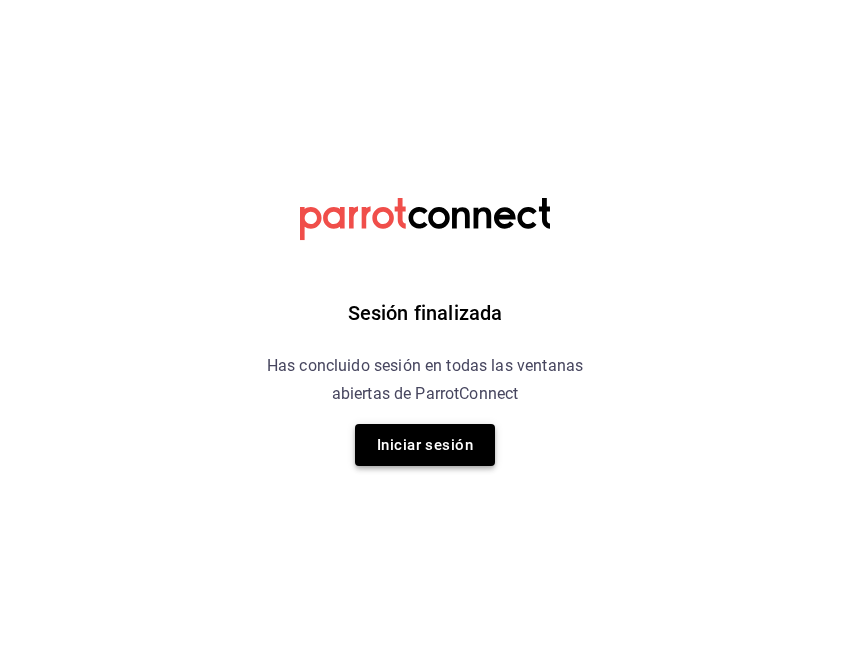 click on "Iniciar sesión" at bounding box center (425, 445) 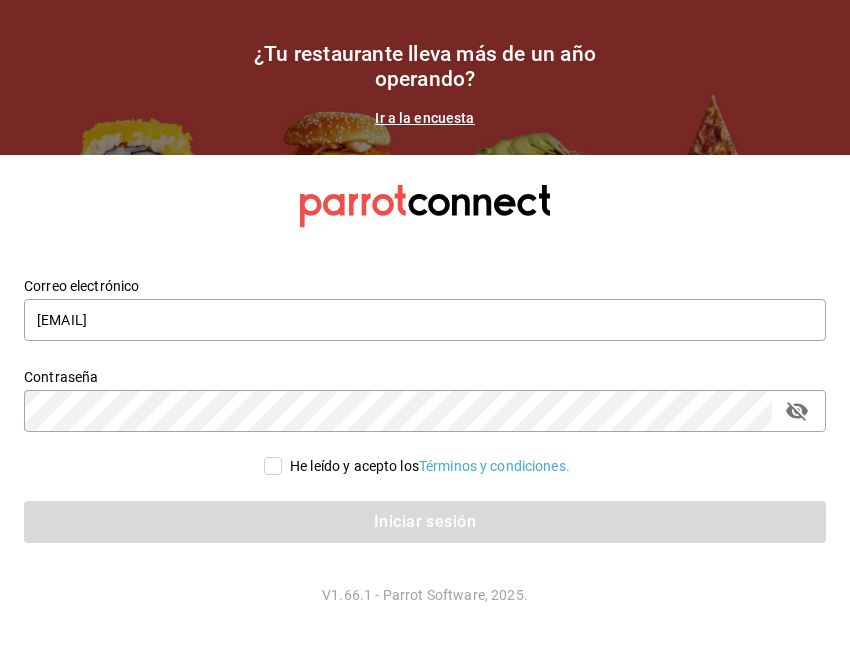 click 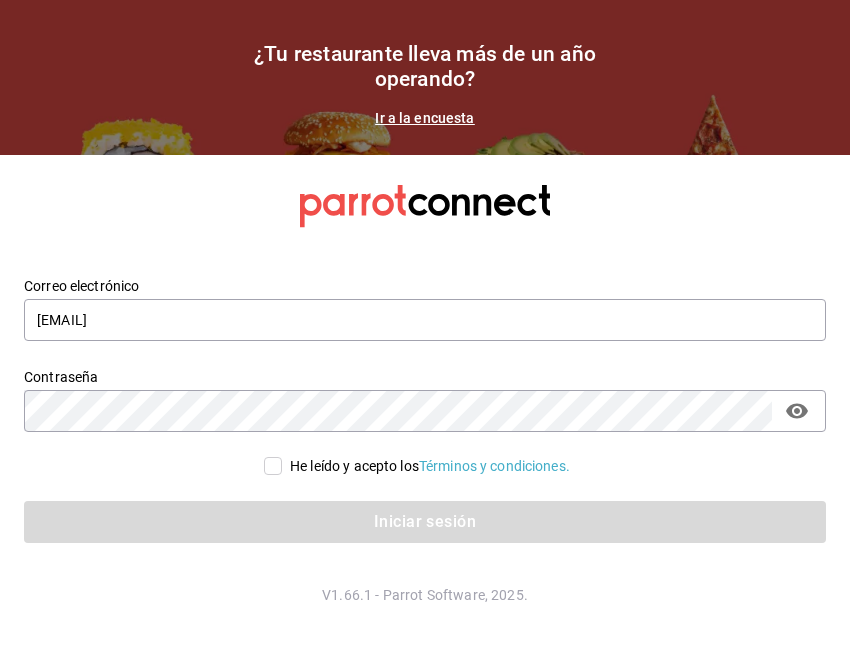 click on "He leído y acepto los  Términos y condiciones." at bounding box center [273, 466] 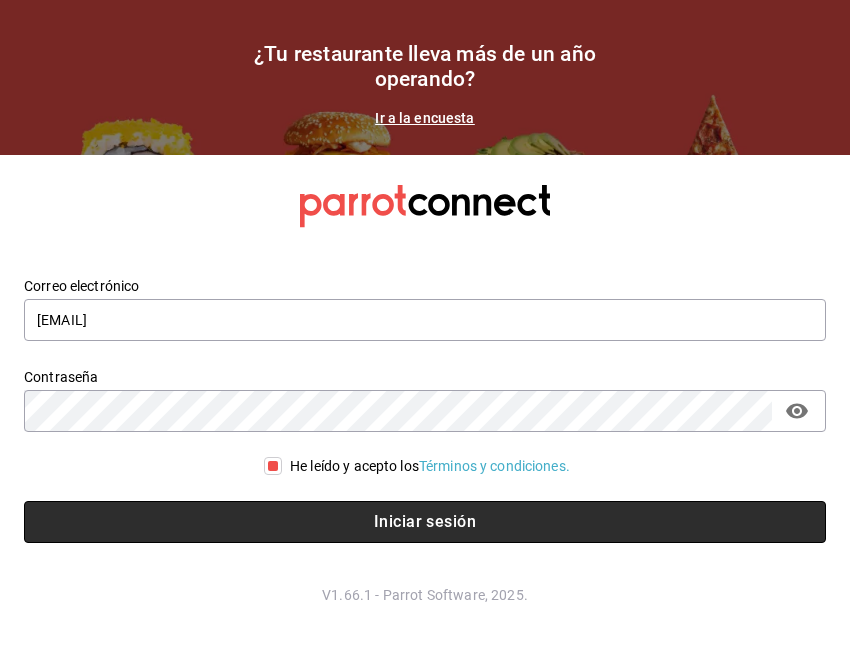 click on "Iniciar sesión" at bounding box center (425, 522) 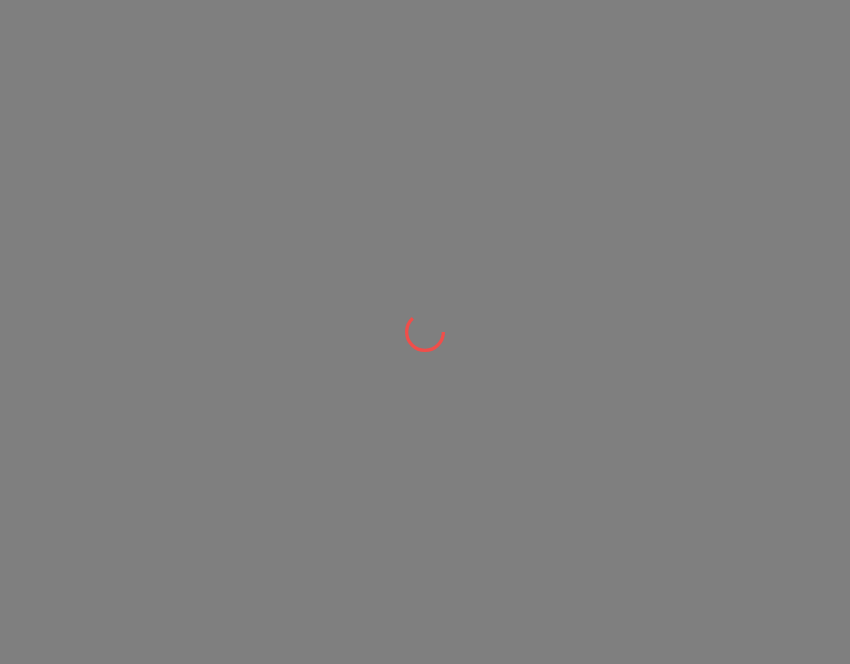scroll, scrollTop: 0, scrollLeft: 0, axis: both 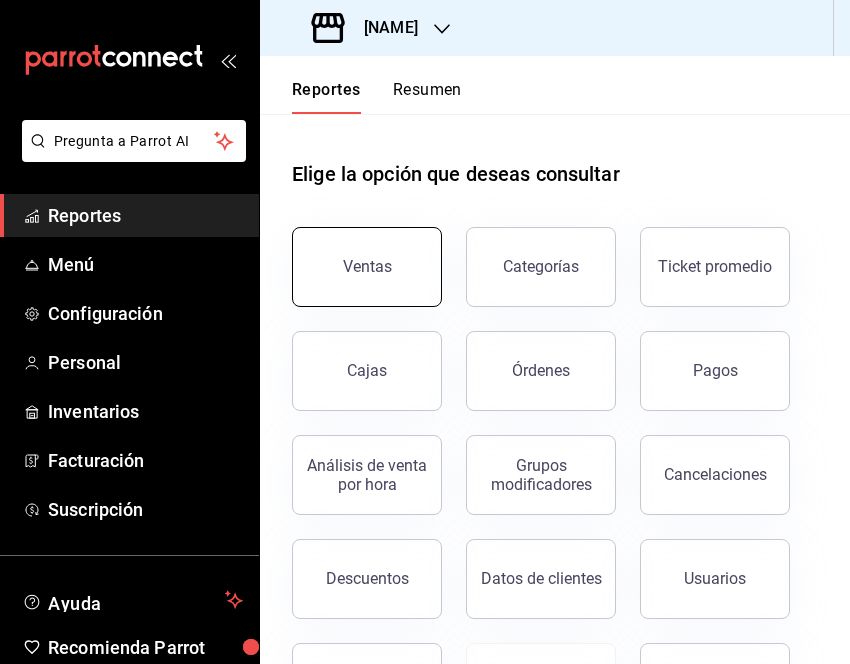 click on "Ventas" at bounding box center (367, 267) 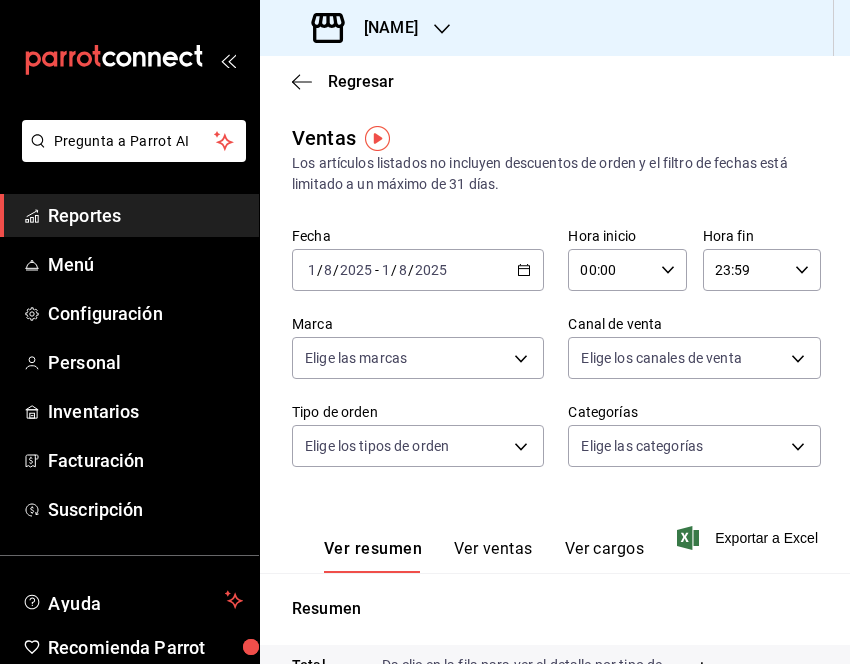 click on "Ver ventas" at bounding box center (493, 556) 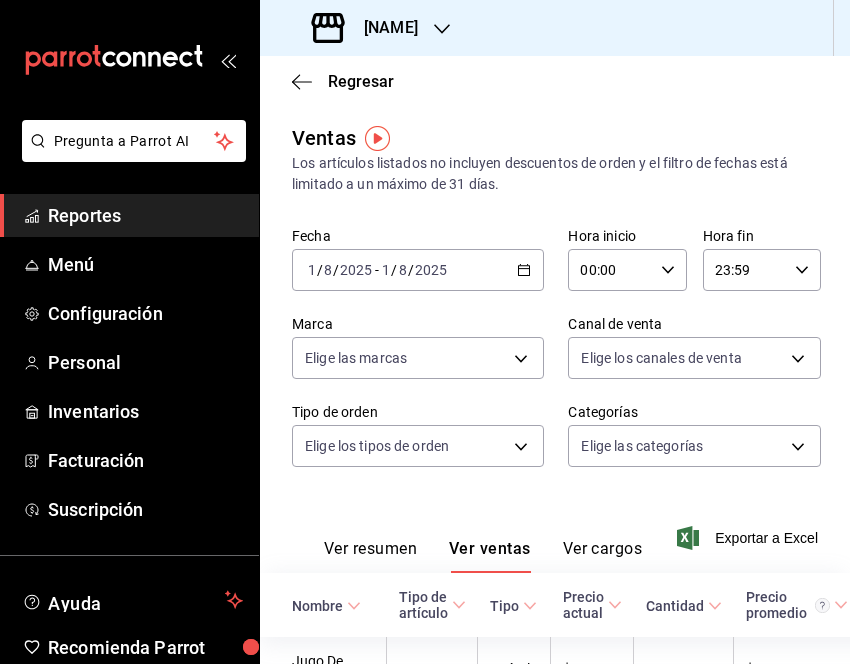 click on "Ver resumen Ver ventas Ver cargos Exportar a Excel" at bounding box center [555, 532] 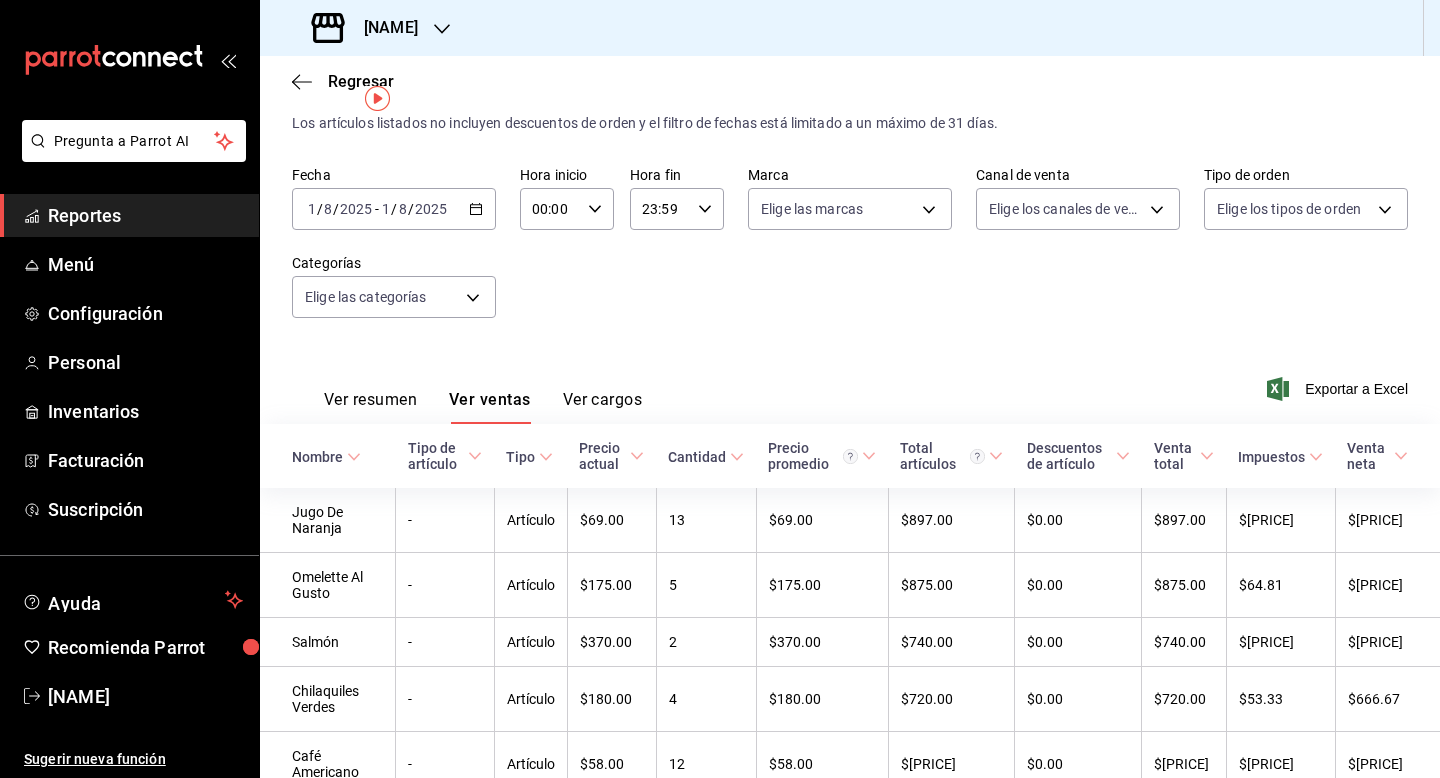 scroll, scrollTop: 0, scrollLeft: 0, axis: both 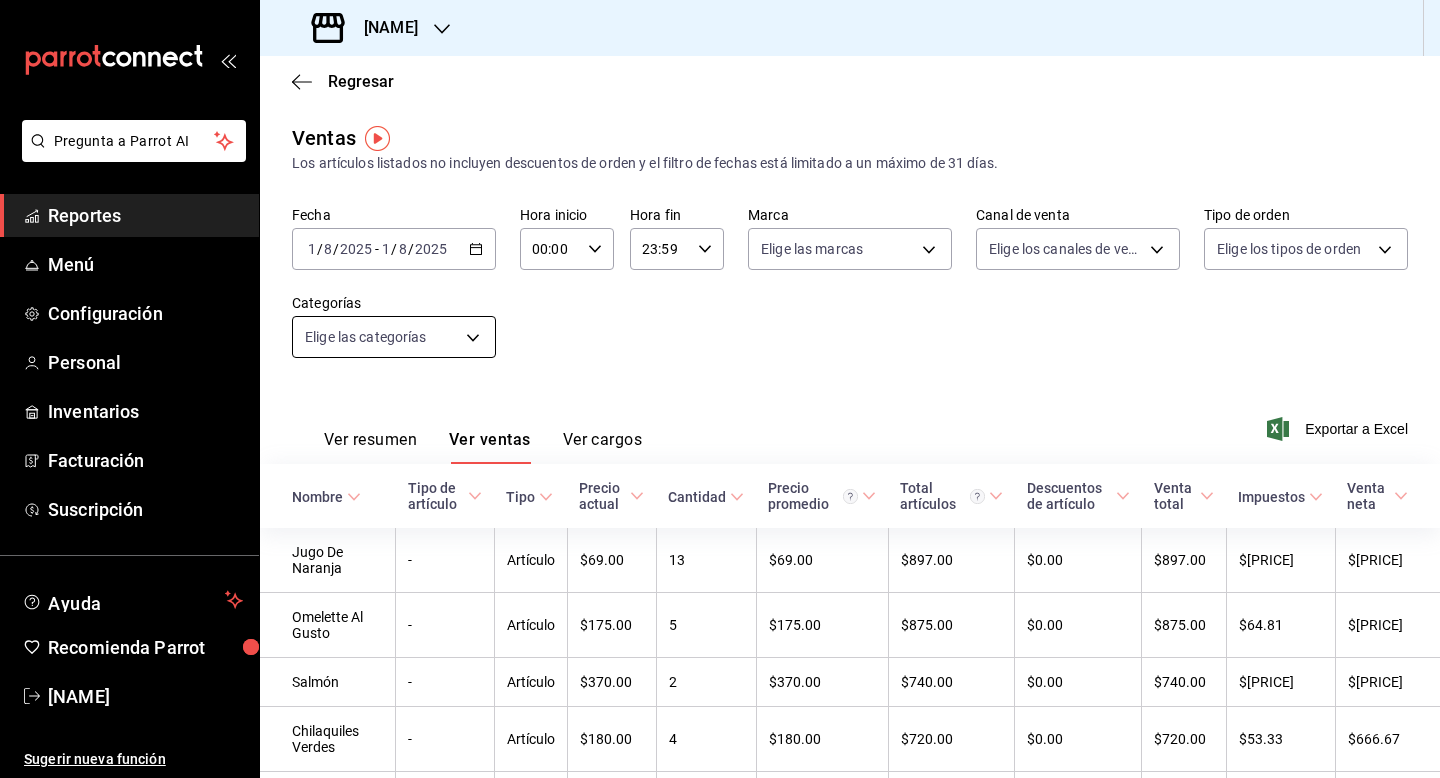 click on "Salmón - Artículo $[PRICE]" at bounding box center [720, 389] 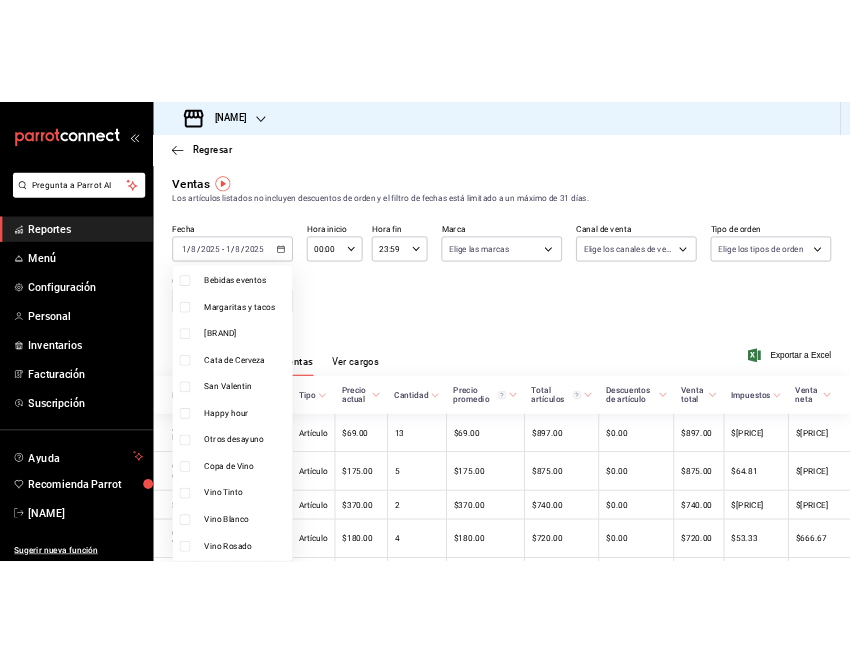 scroll, scrollTop: 160, scrollLeft: 0, axis: vertical 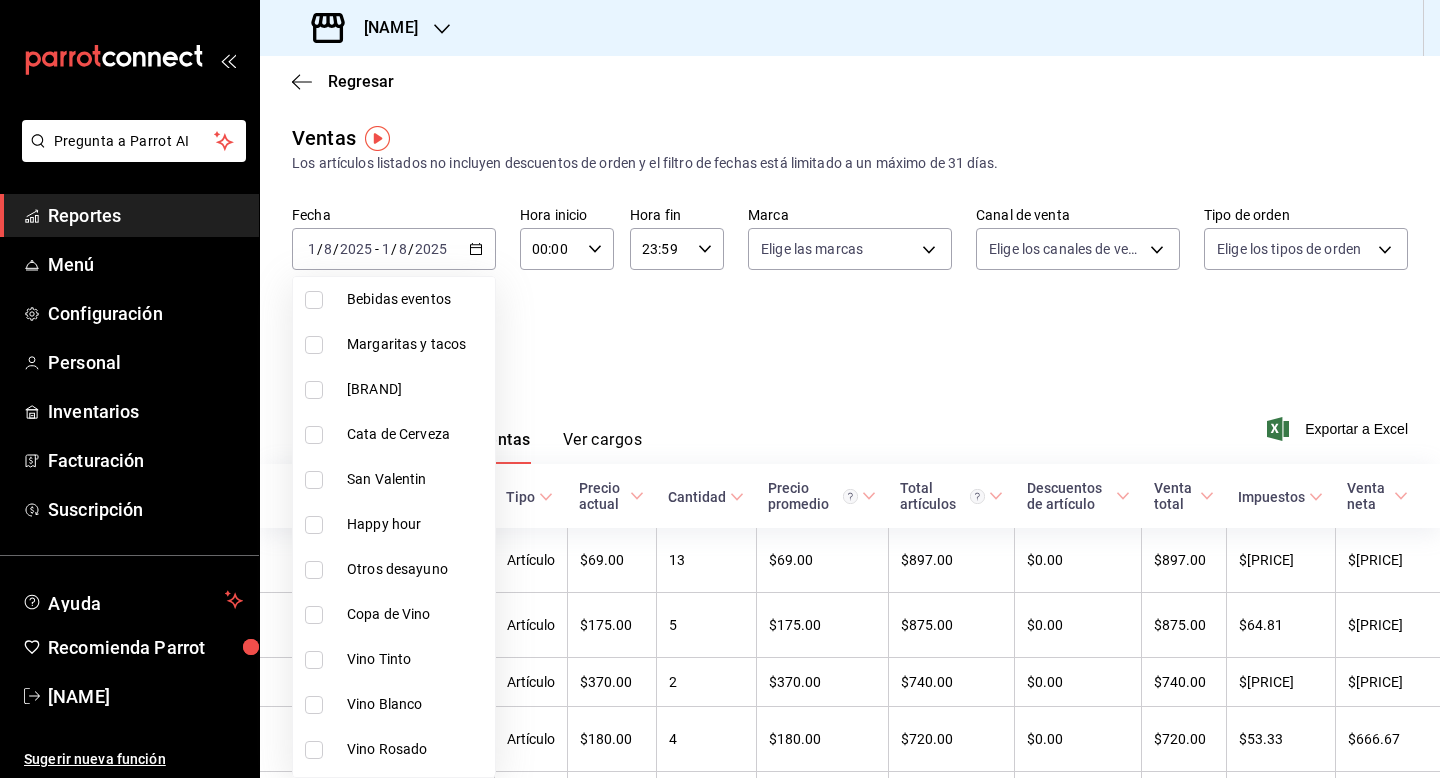 click at bounding box center [314, 570] 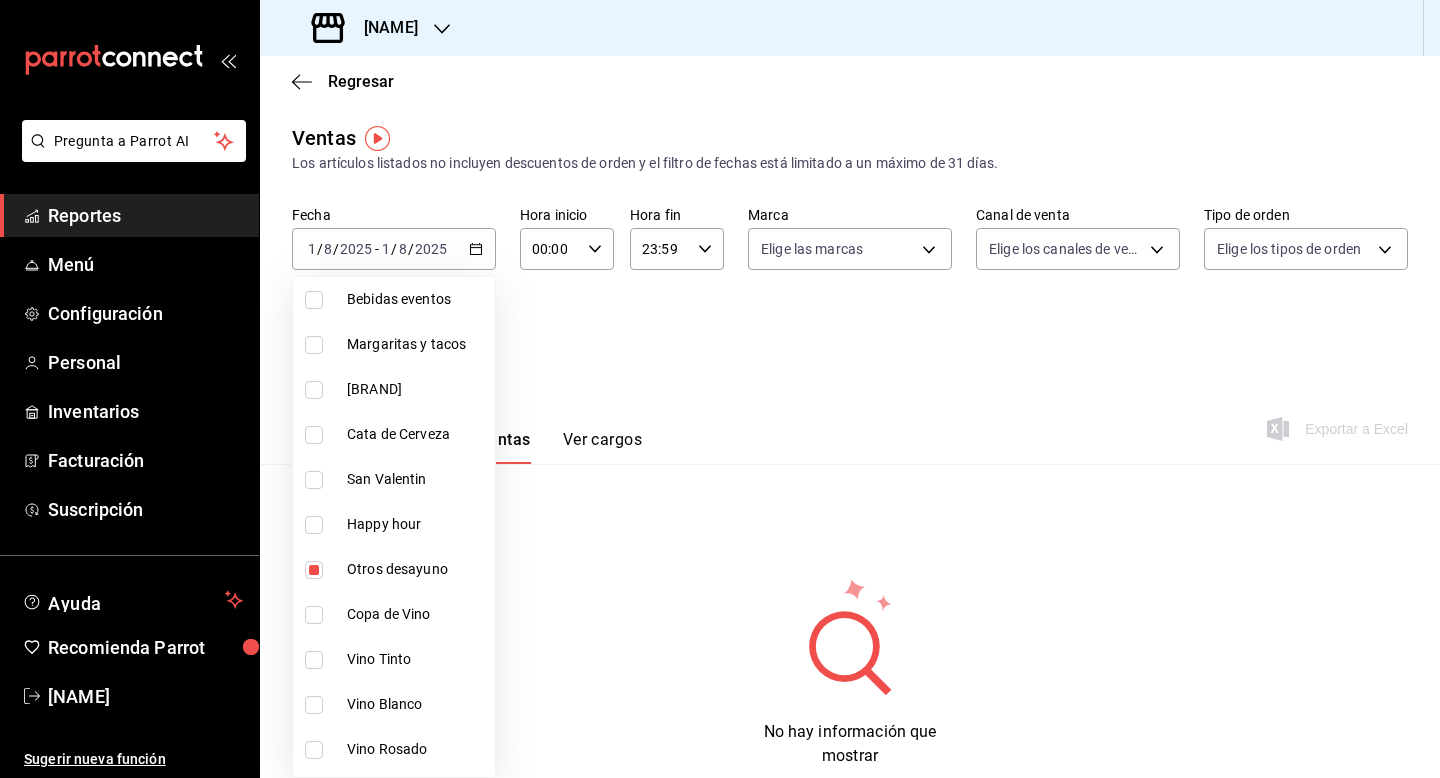 click at bounding box center [720, 389] 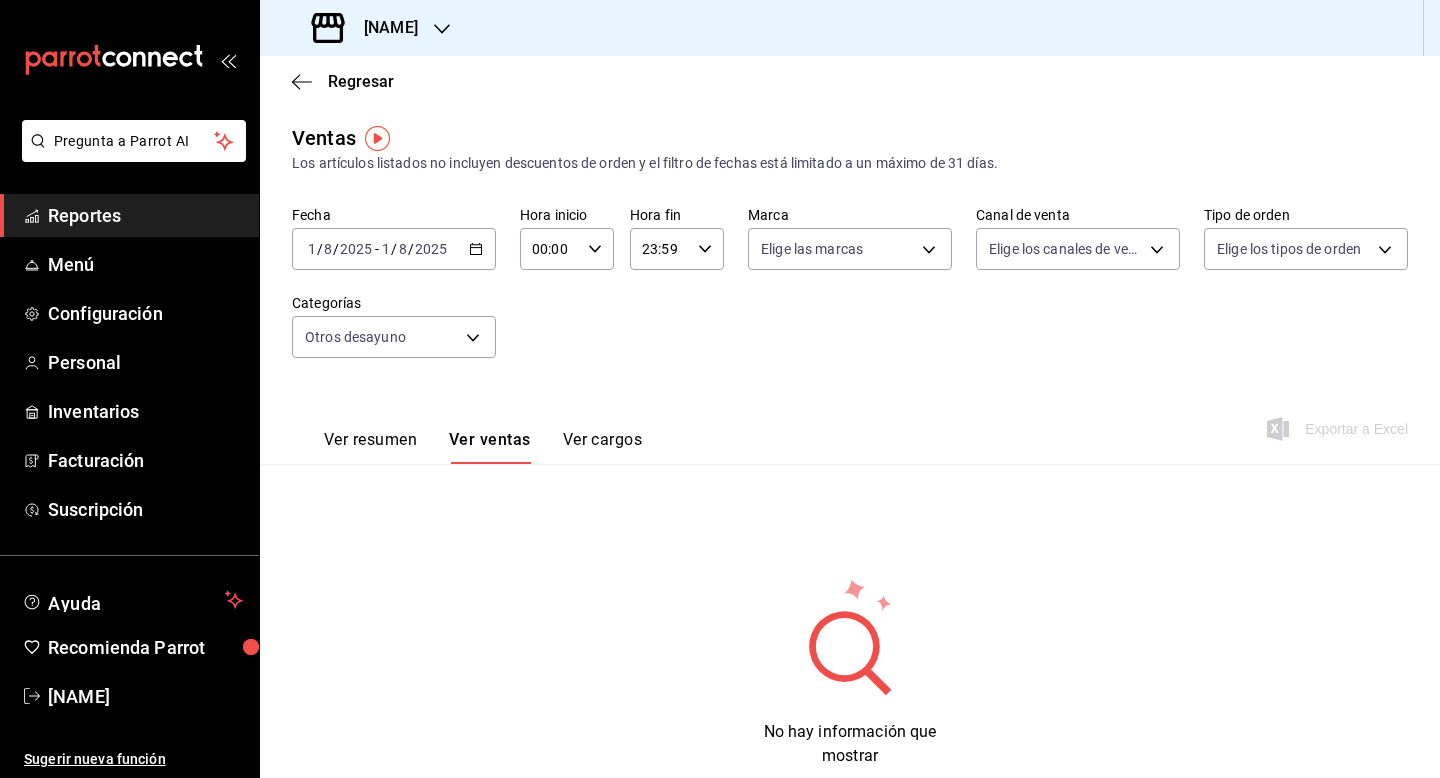 click 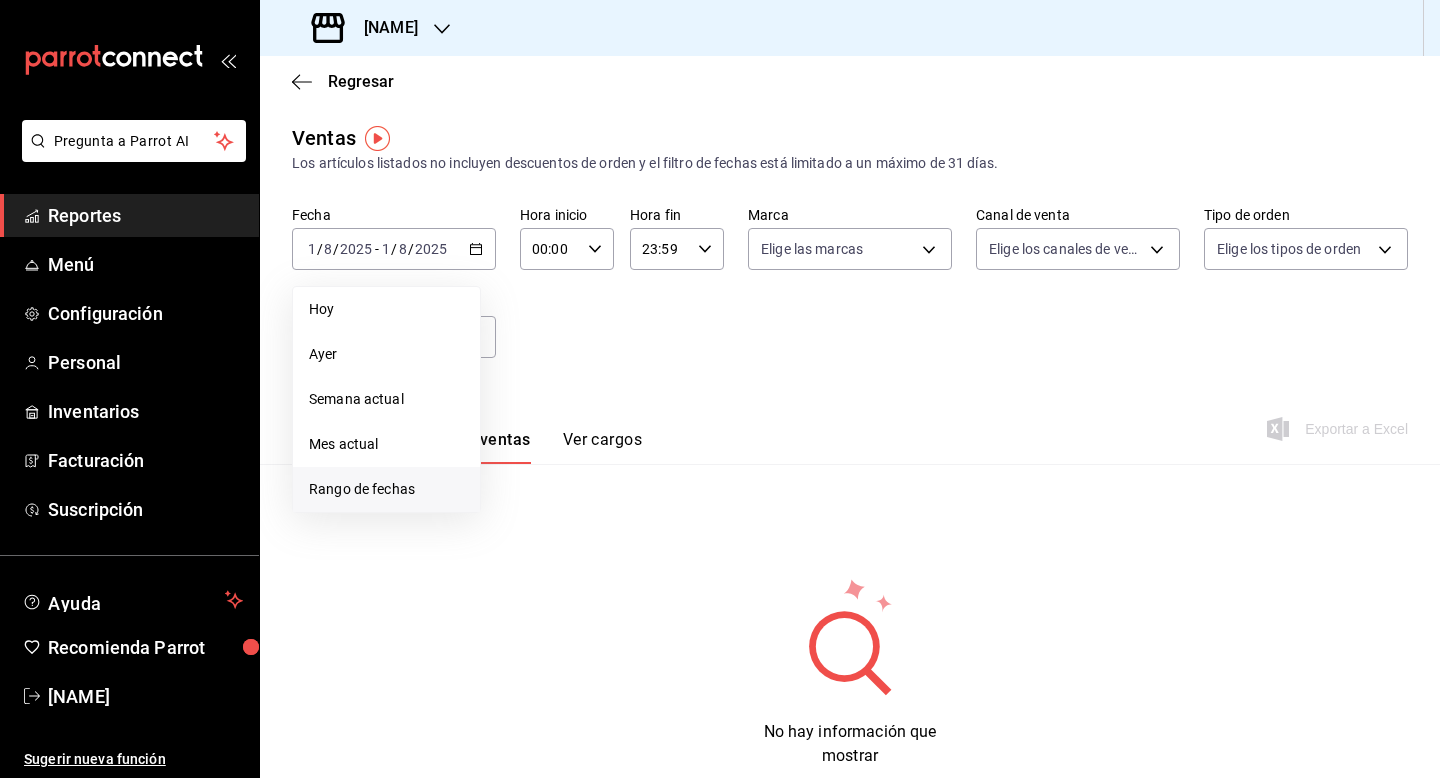 click on "Rango de fechas" at bounding box center [386, 489] 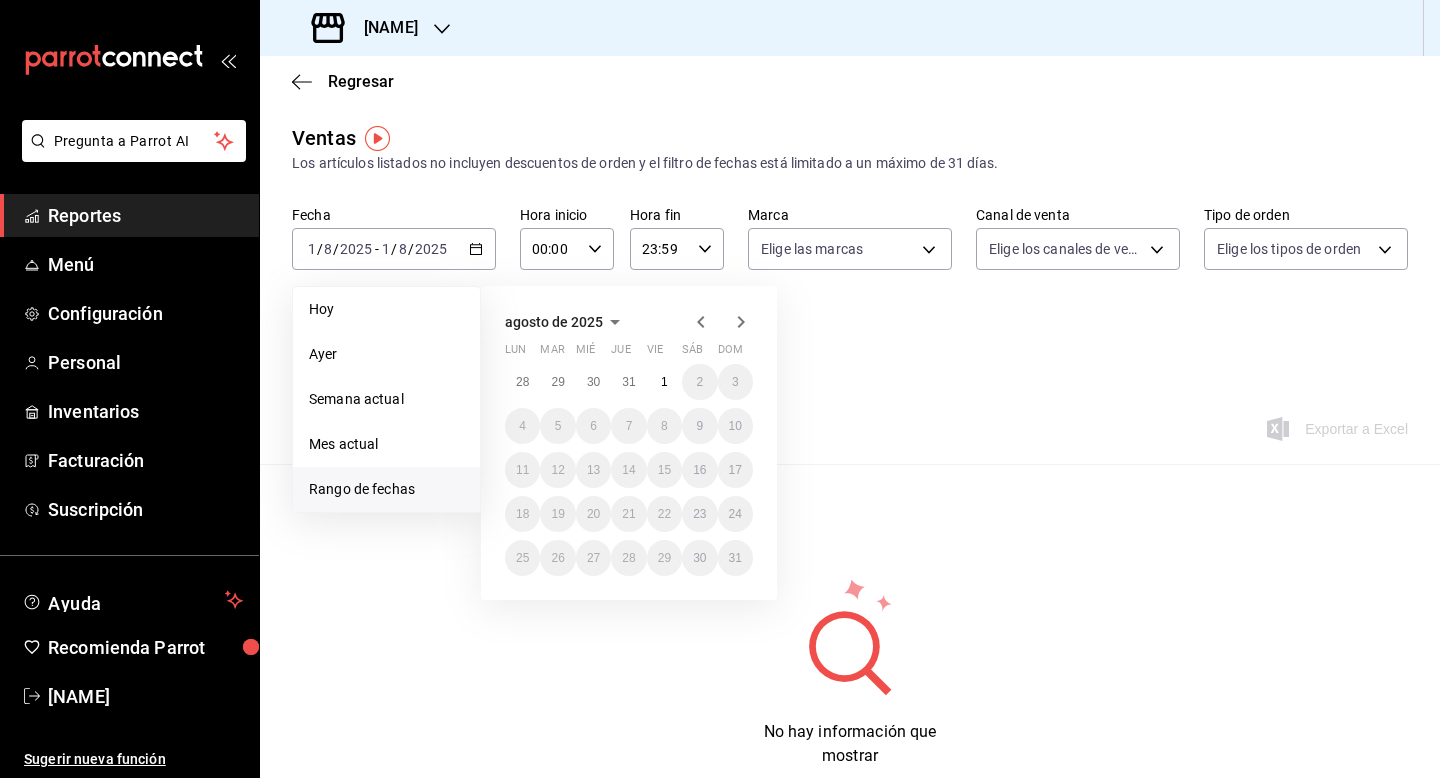 click 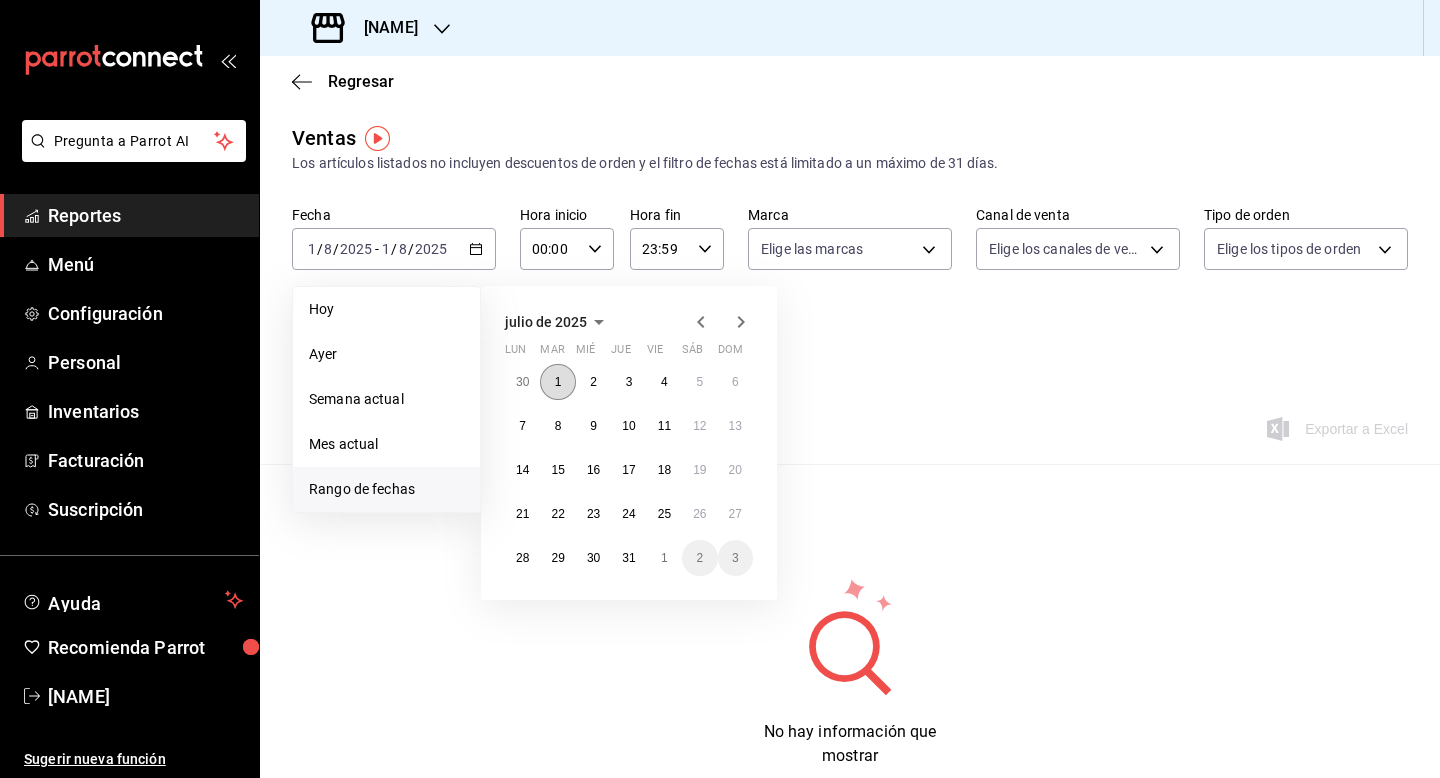 click on "1" at bounding box center [558, 382] 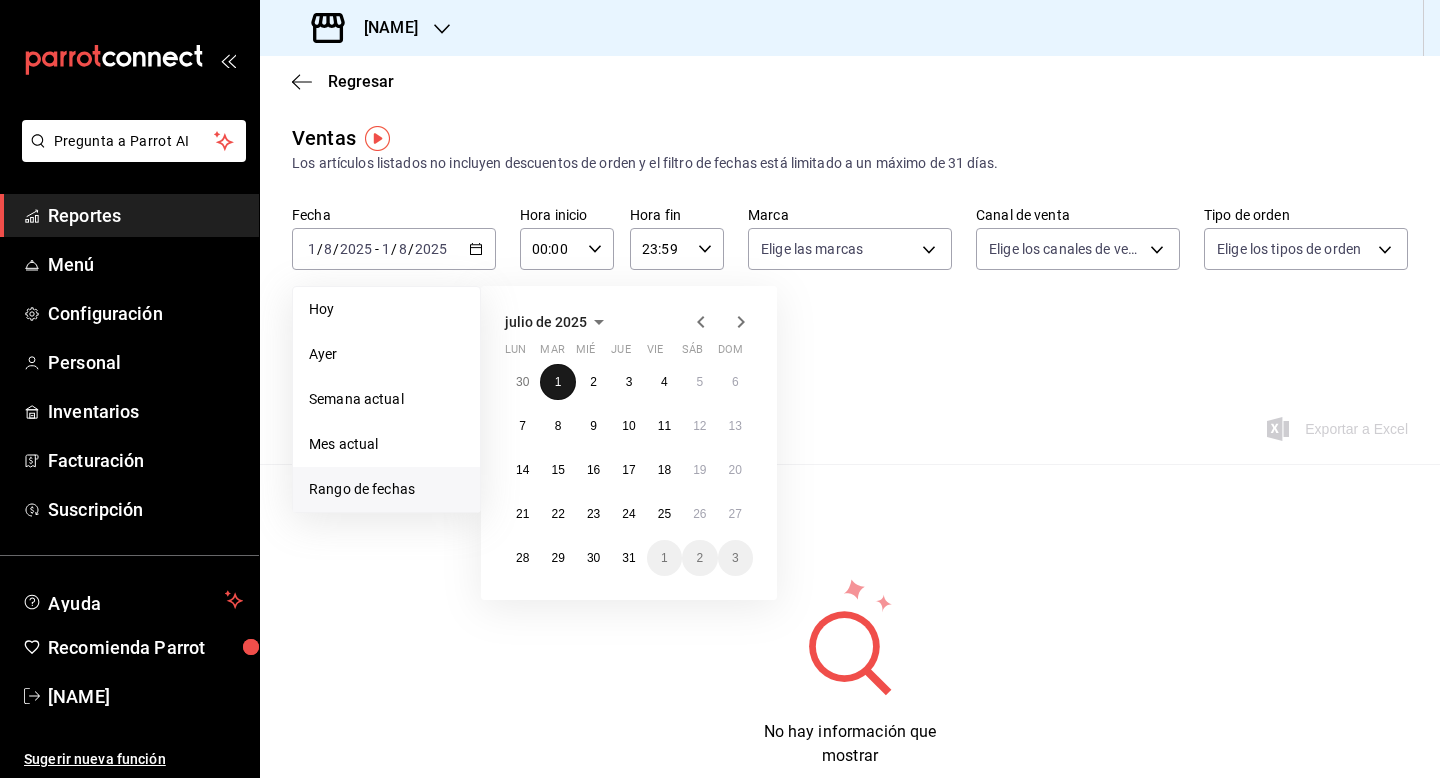 click on "1" at bounding box center [558, 382] 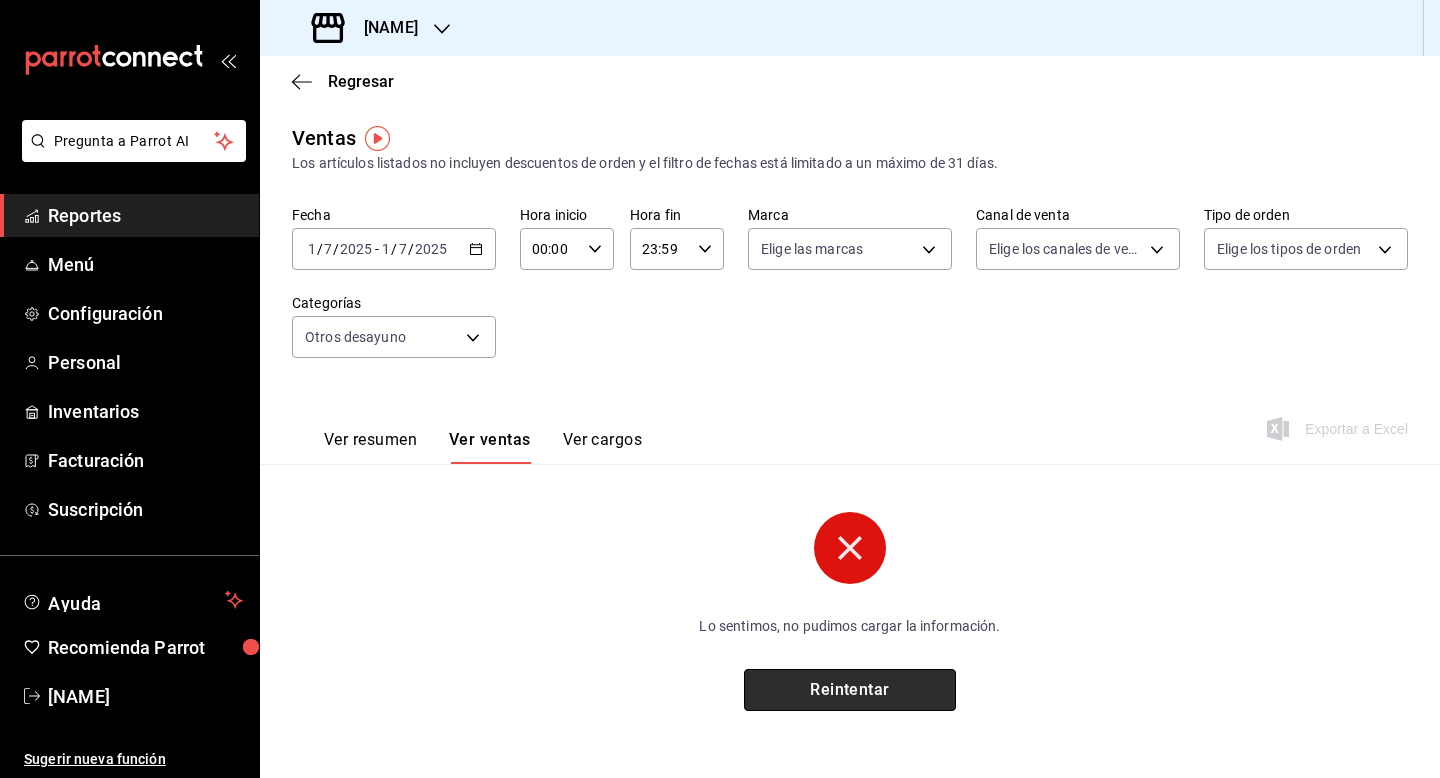 click on "Reintentar" at bounding box center (850, 690) 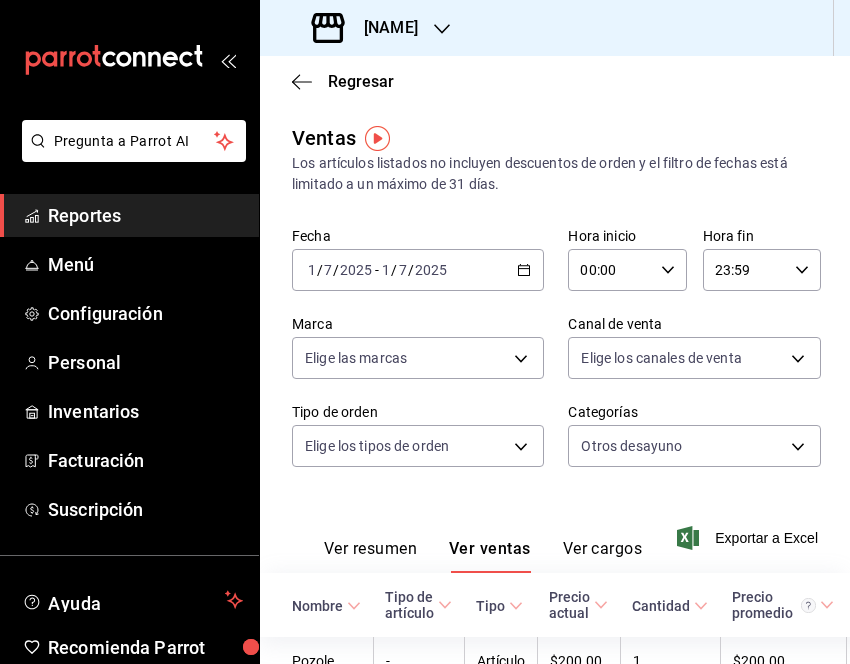 click 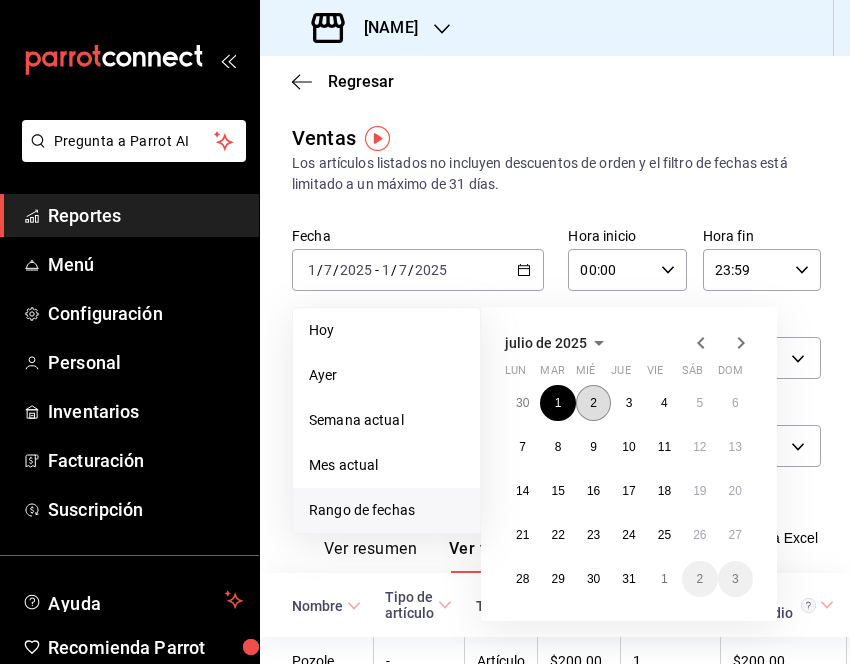 click on "2" at bounding box center [593, 403] 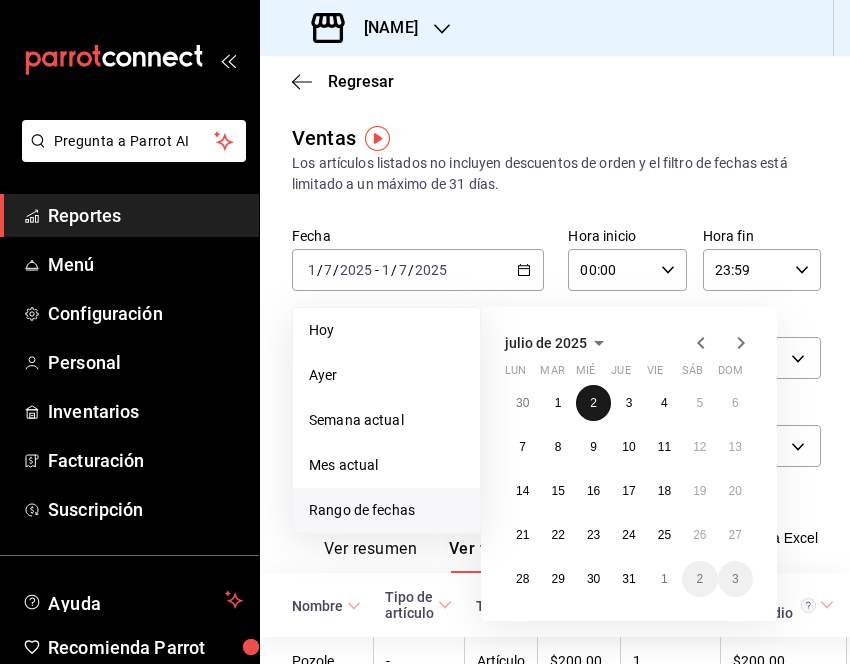 click on "2" at bounding box center (593, 403) 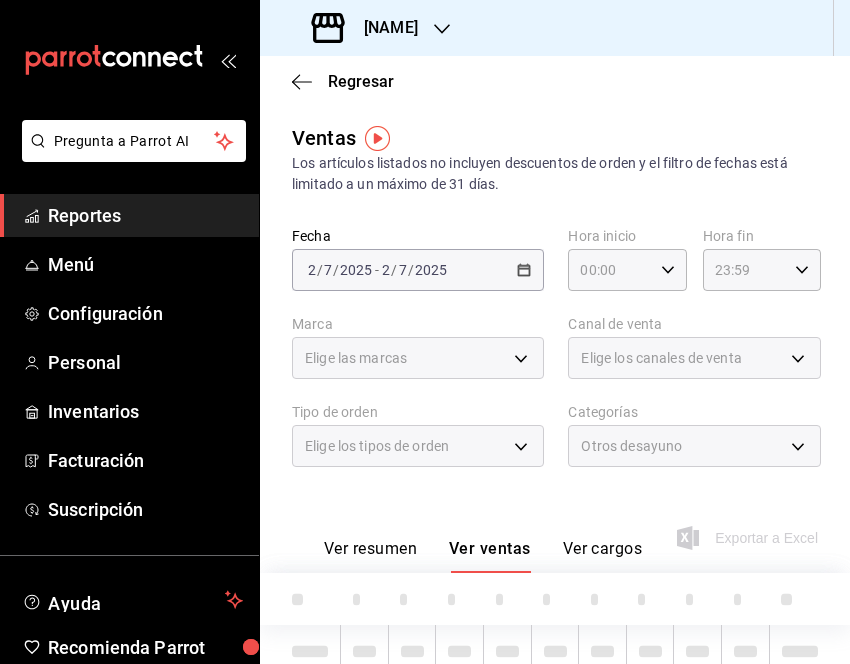 click on "[DATE]" at bounding box center [555, 359] 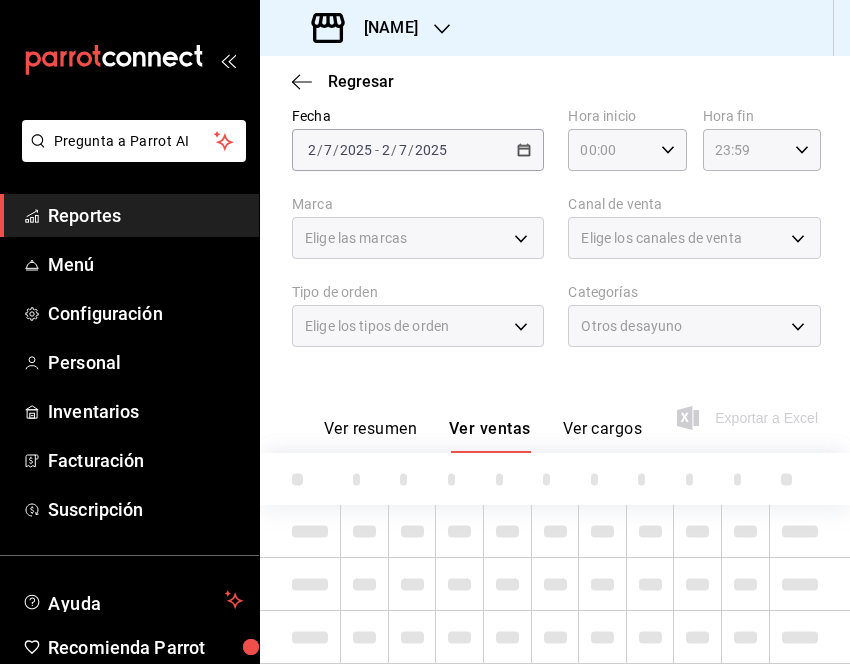 scroll, scrollTop: 160, scrollLeft: 0, axis: vertical 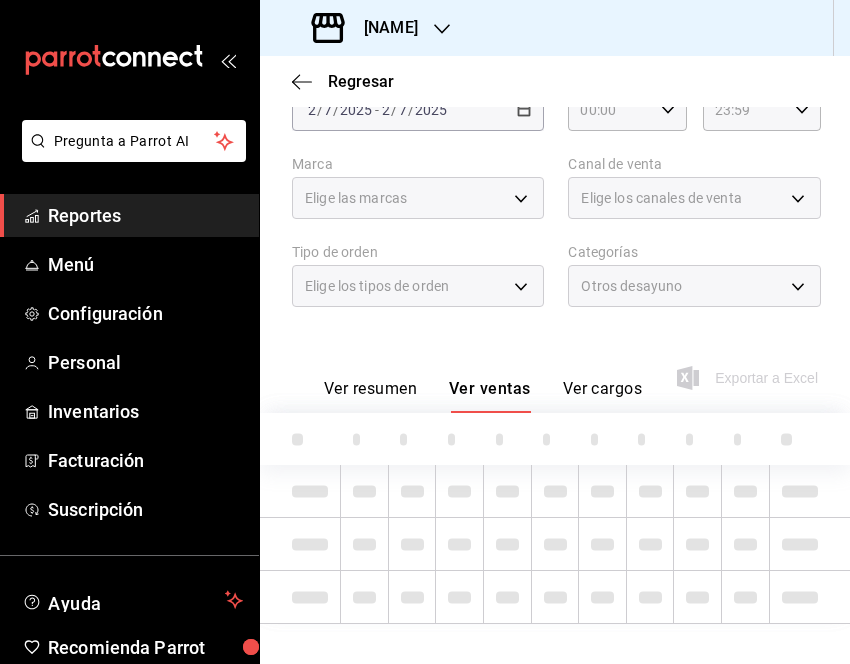 click on "Ver resumen Ver ventas Ver cargos Exportar a Excel" at bounding box center (555, 372) 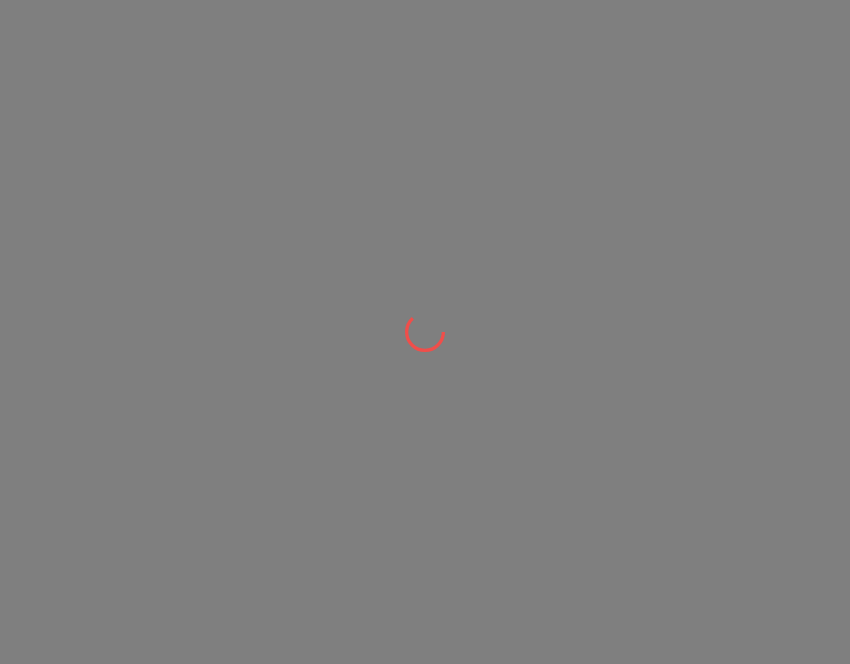 scroll, scrollTop: 0, scrollLeft: 0, axis: both 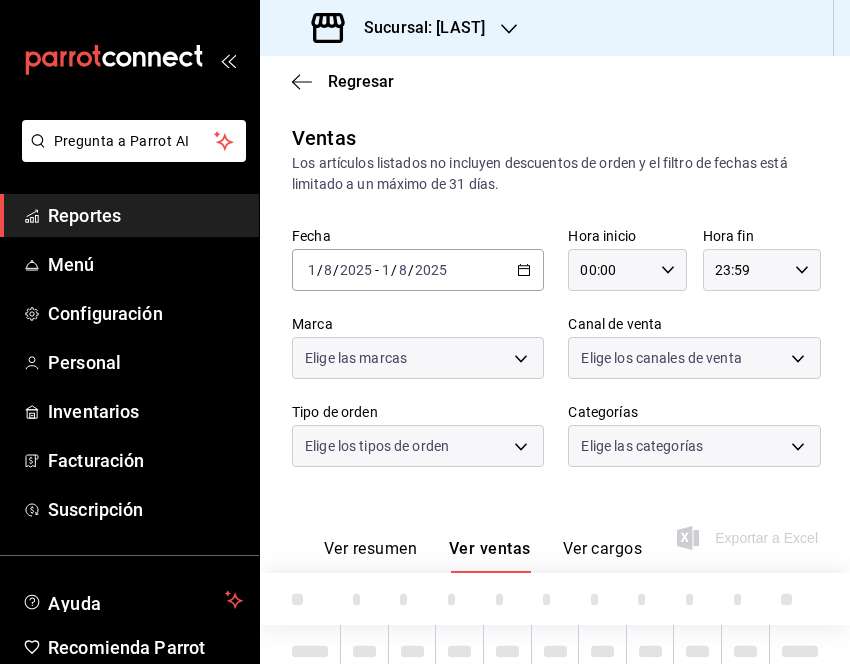 type on "[UUID]" 